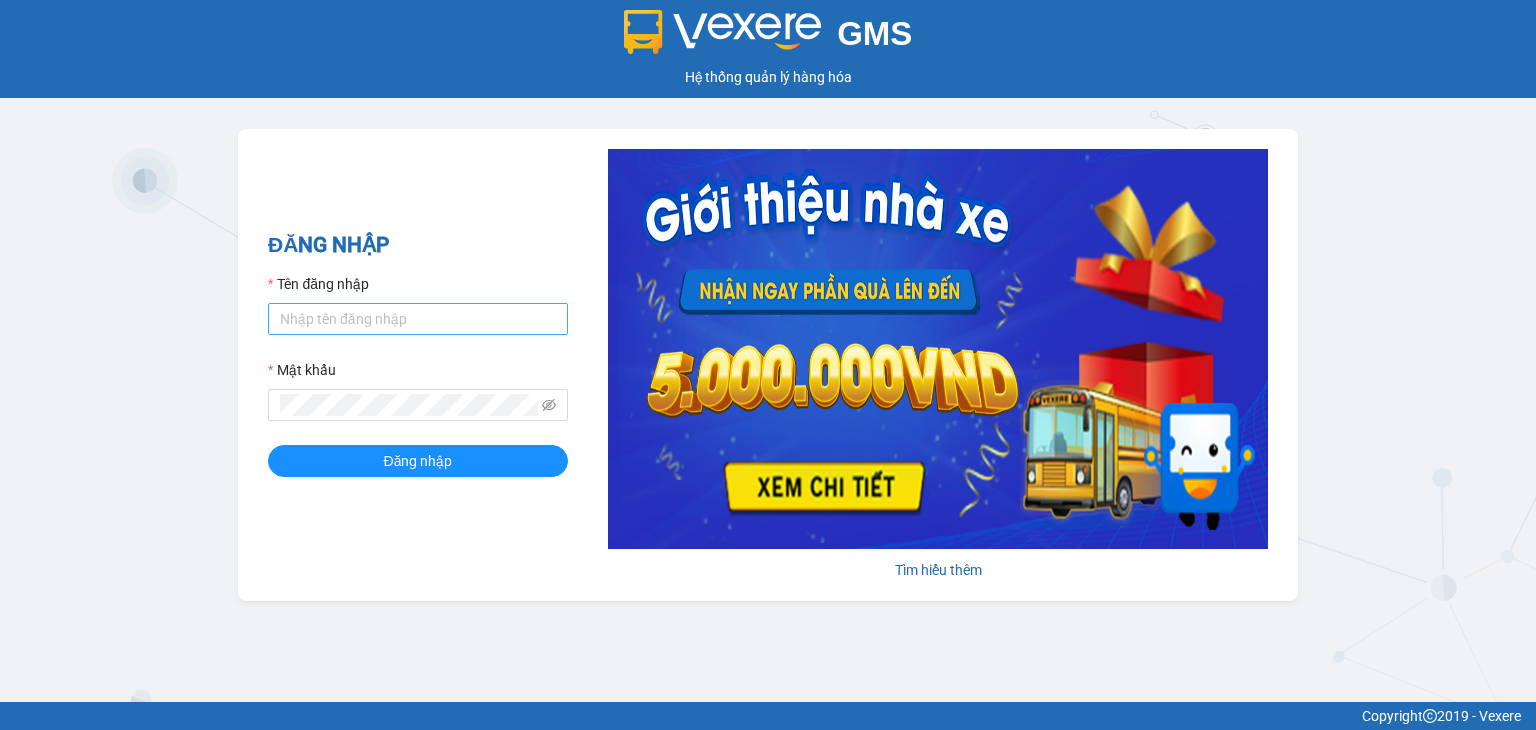 scroll, scrollTop: 0, scrollLeft: 0, axis: both 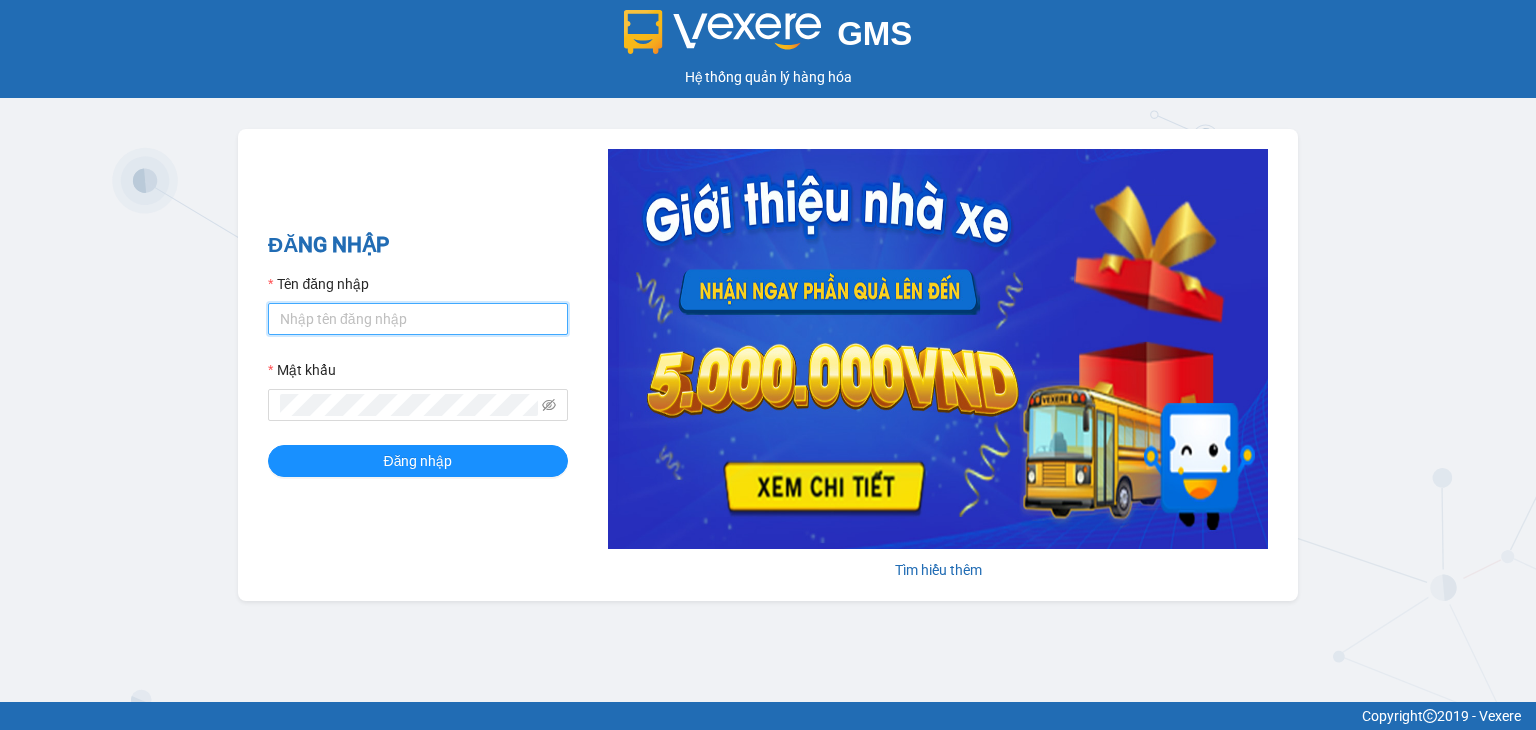 drag, startPoint x: 425, startPoint y: 311, endPoint x: 408, endPoint y: 331, distance: 26.24881 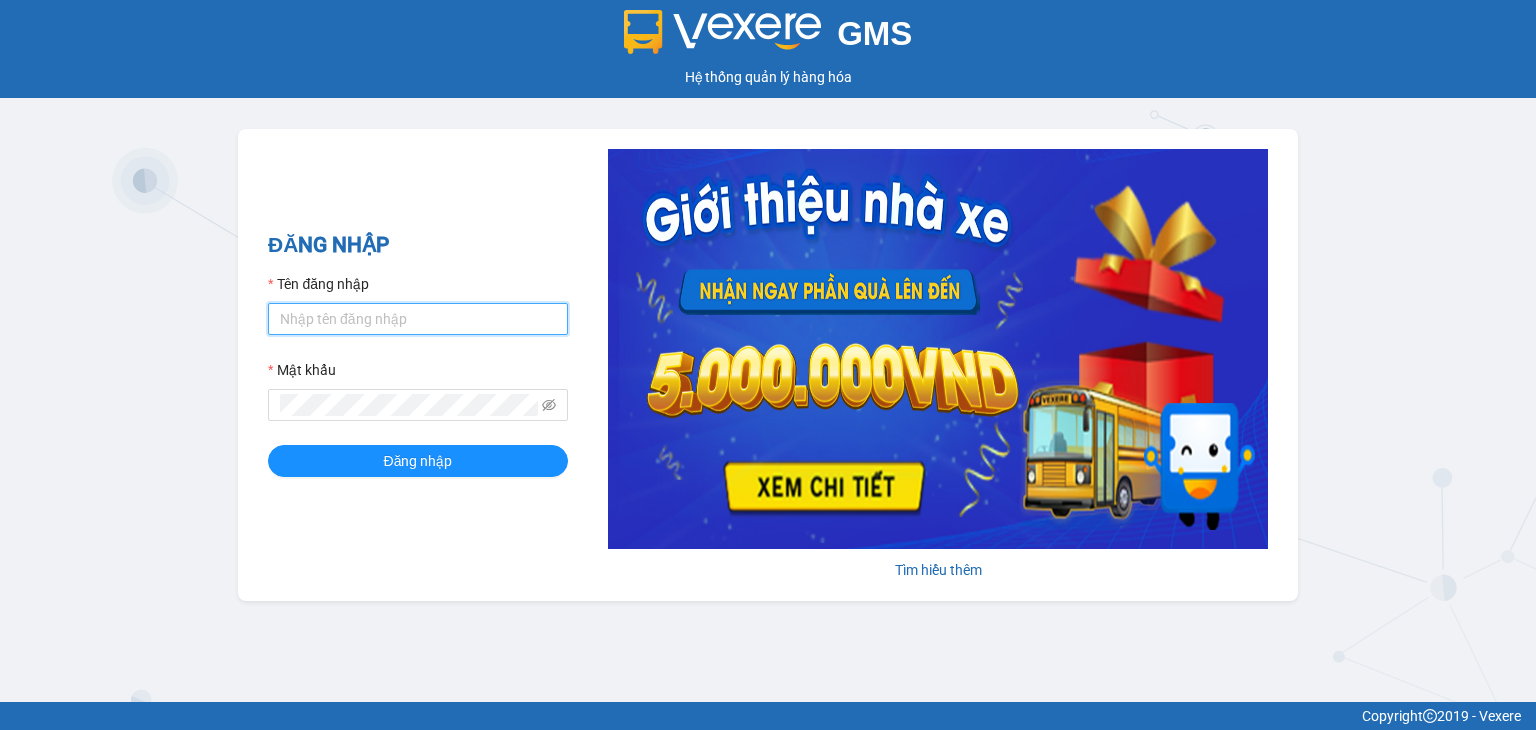type on "dieuquynh.vtp" 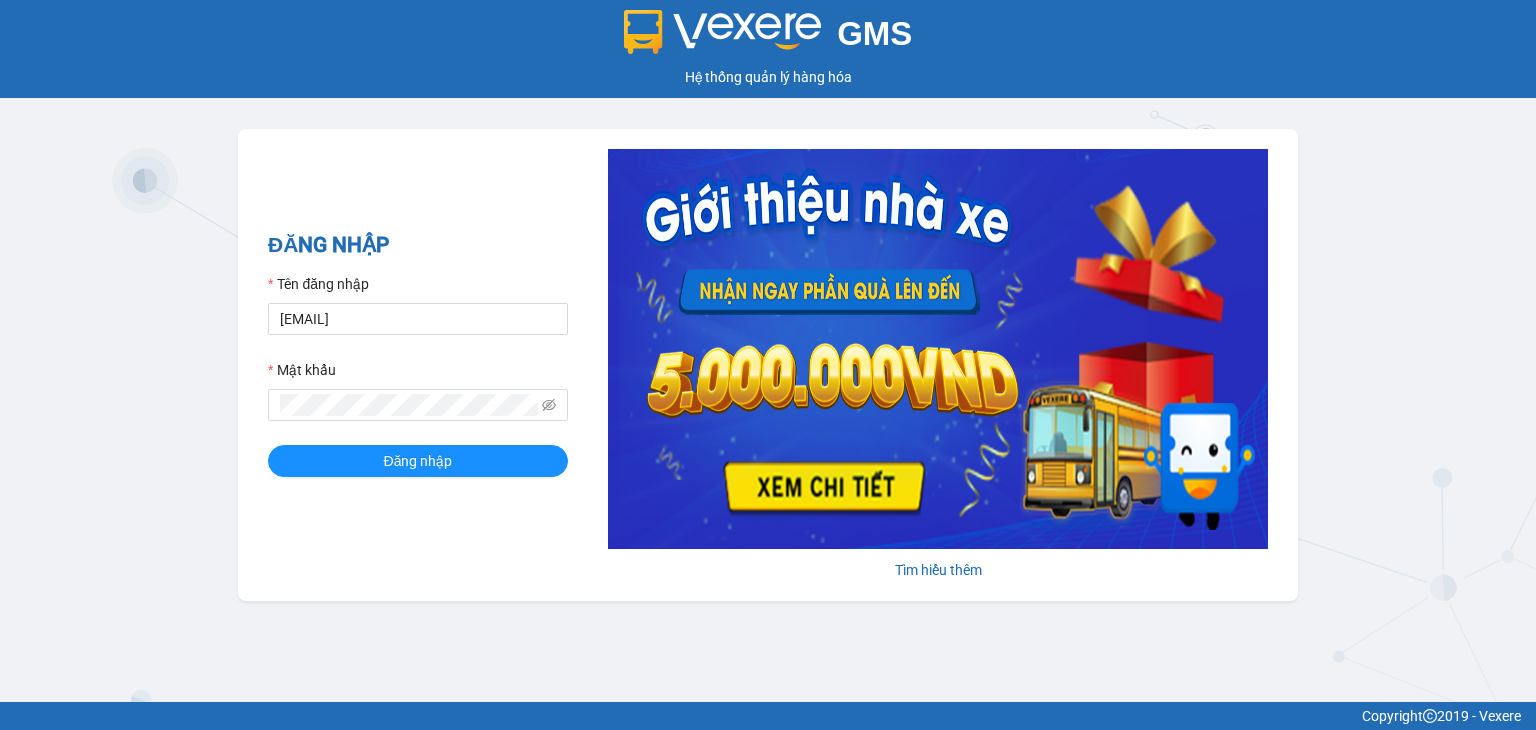 click on "Mật khẩu" at bounding box center (418, 374) 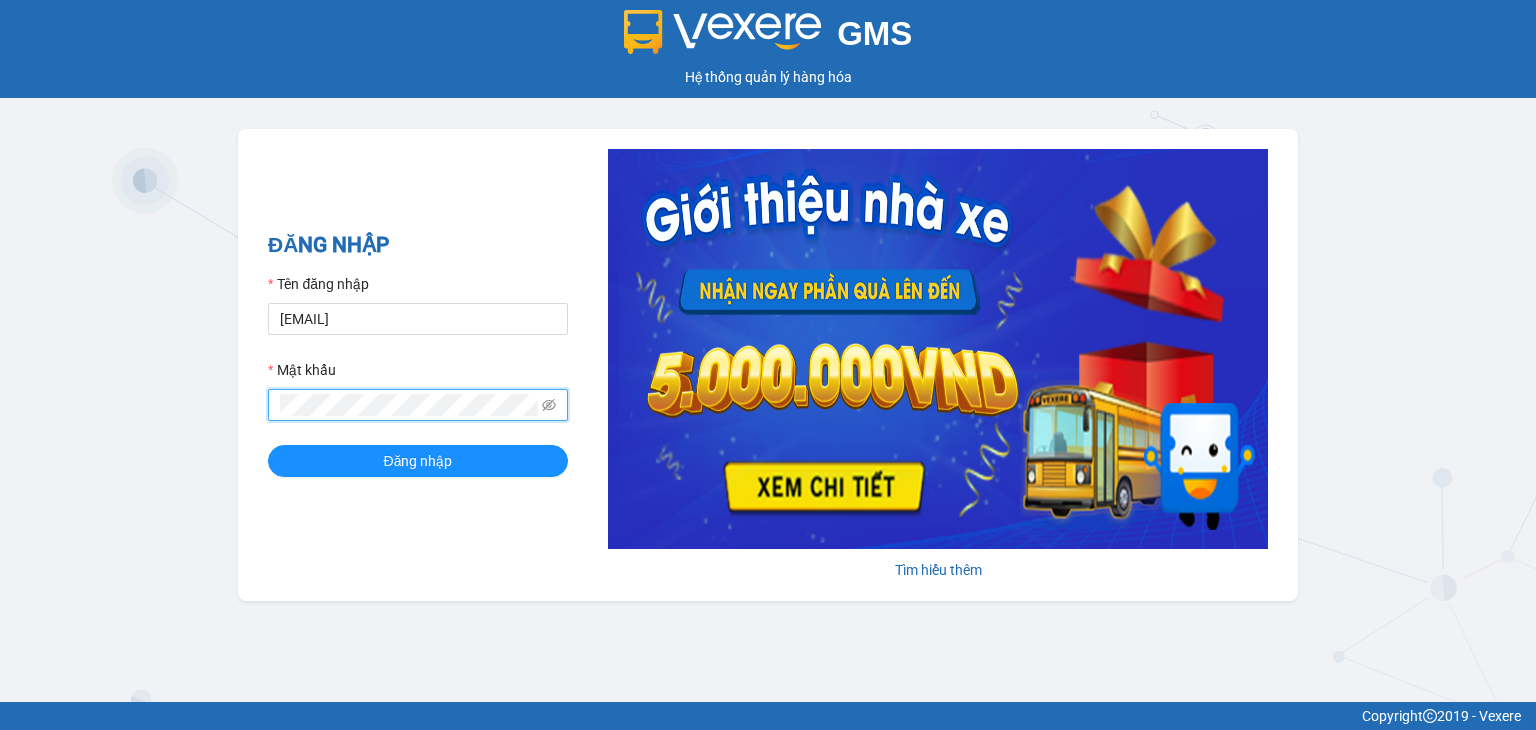 click on "Đăng nhập" at bounding box center (418, 461) 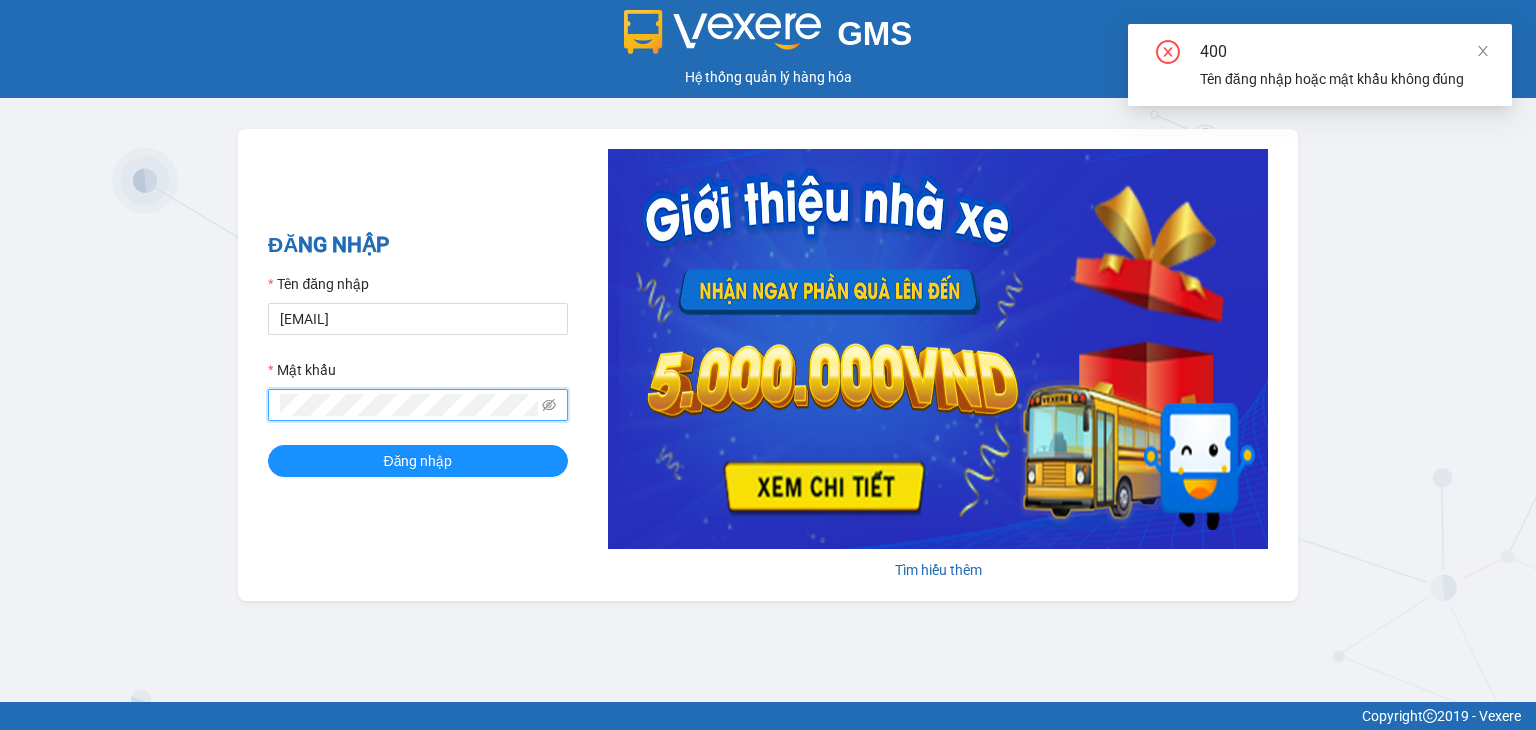 click at bounding box center (418, 405) 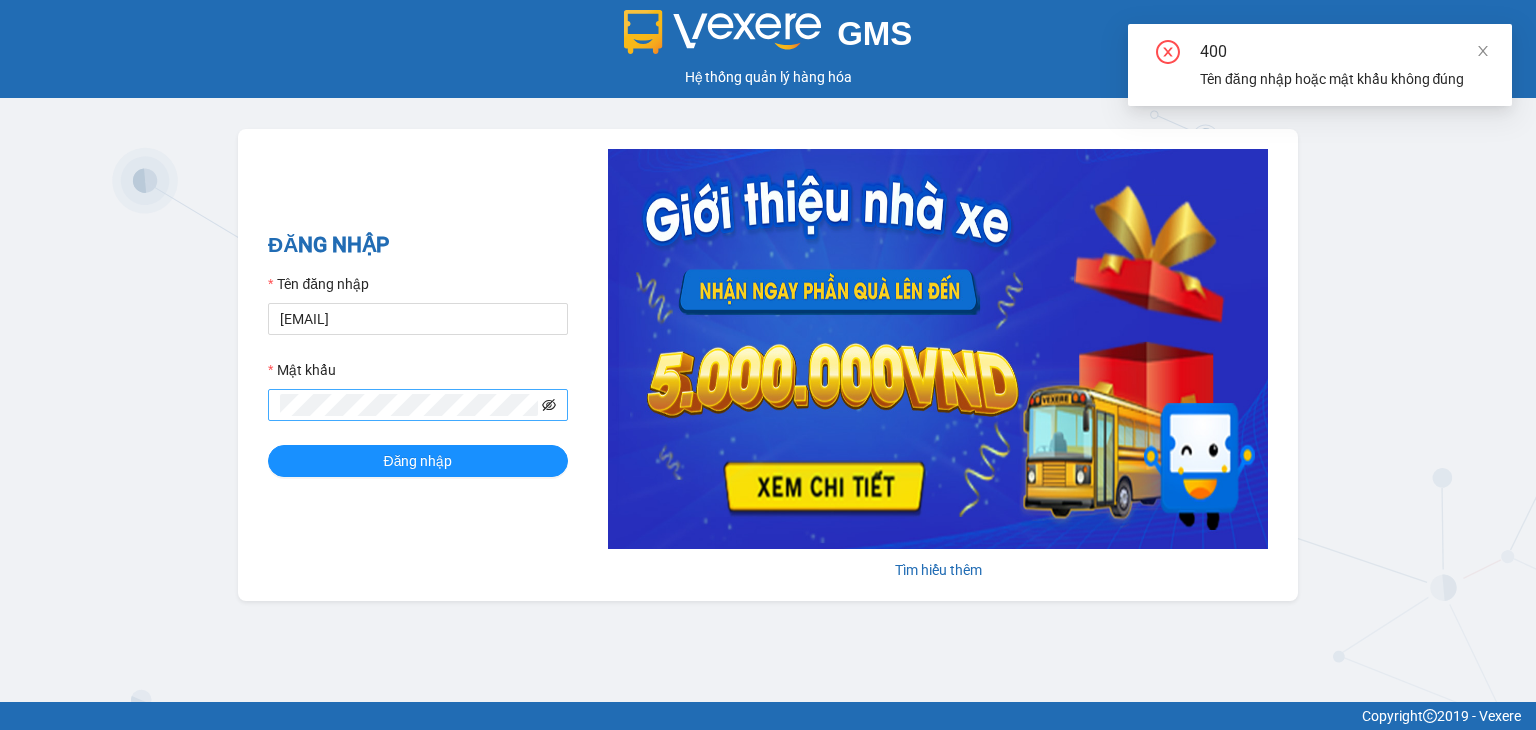 click 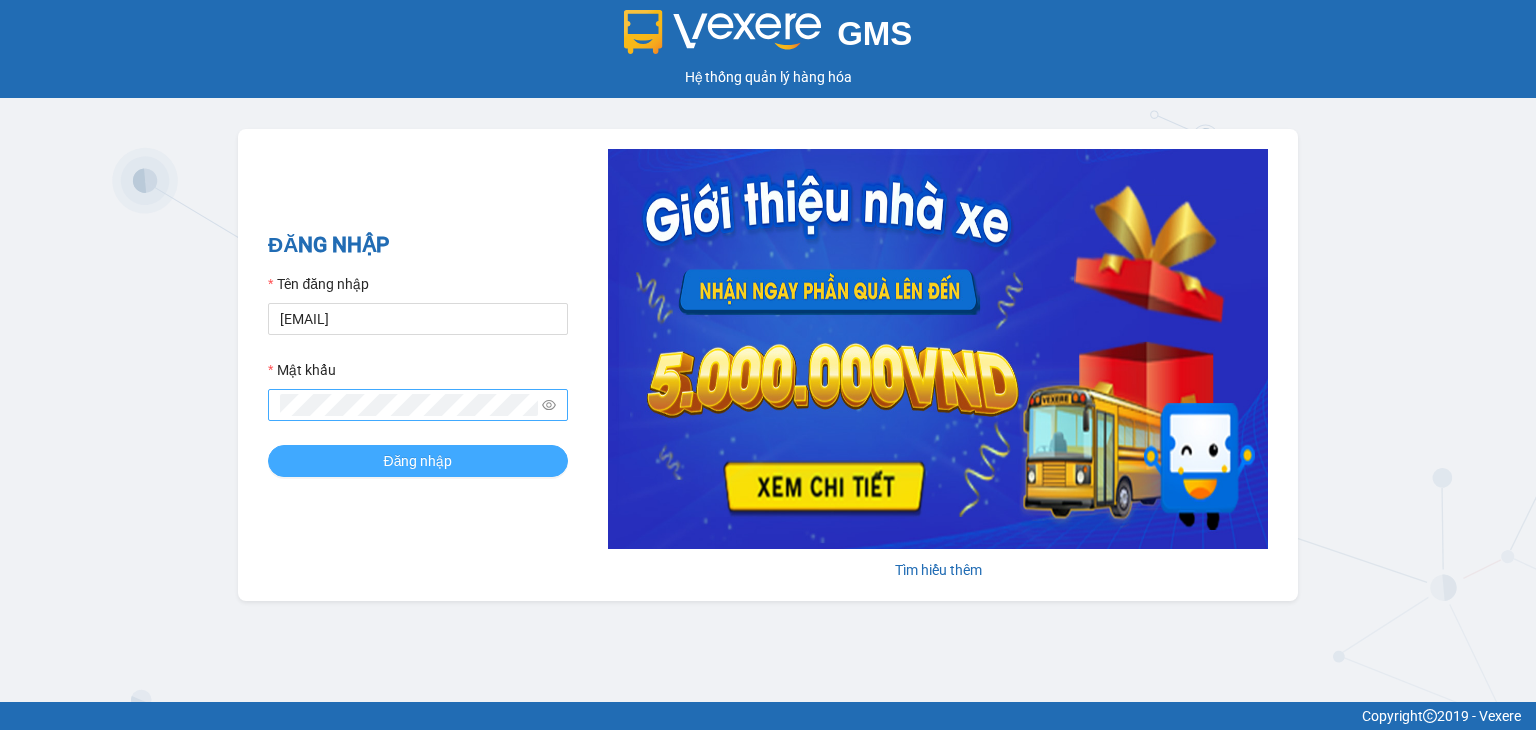 click on "Đăng nhập" at bounding box center (418, 461) 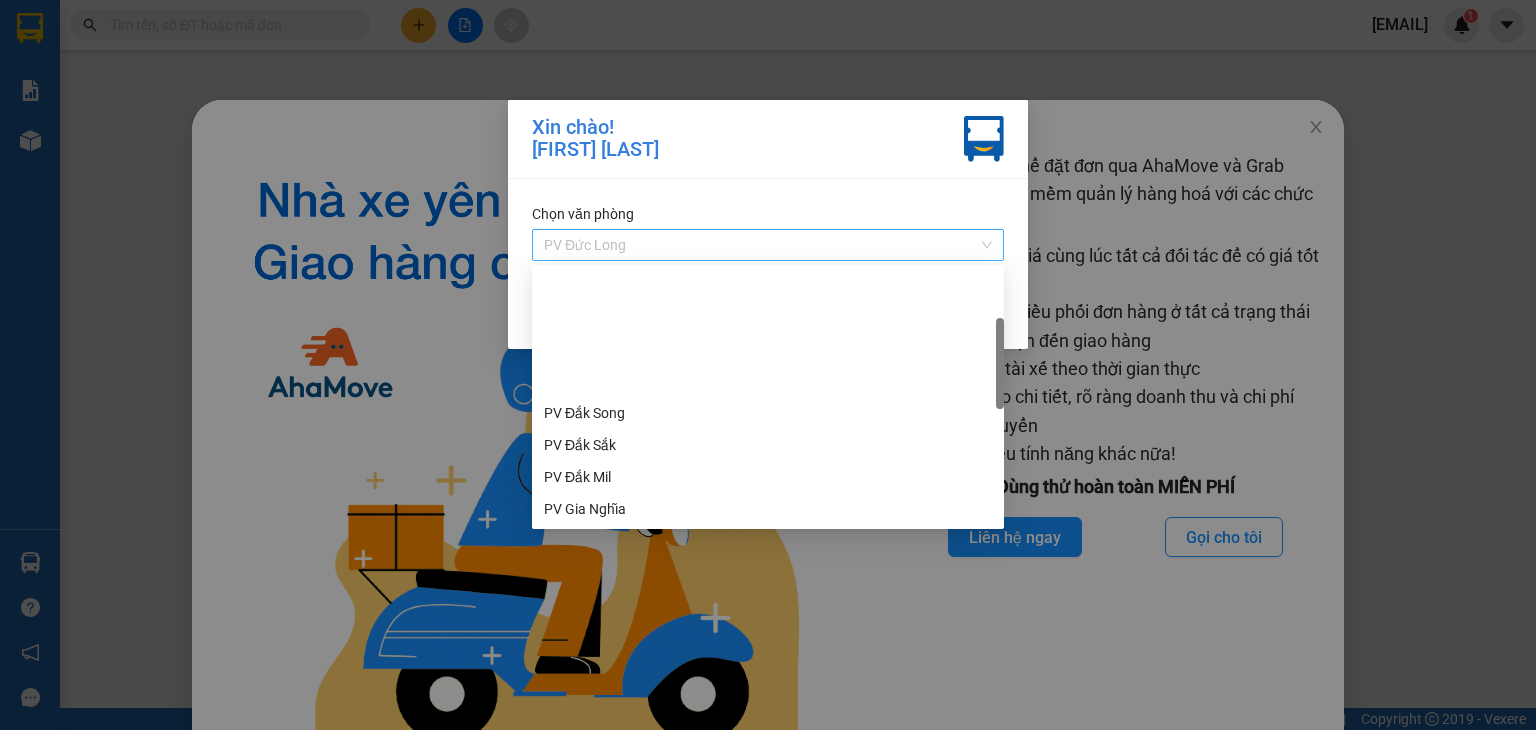 click on "PV Đức Long" at bounding box center (768, 245) 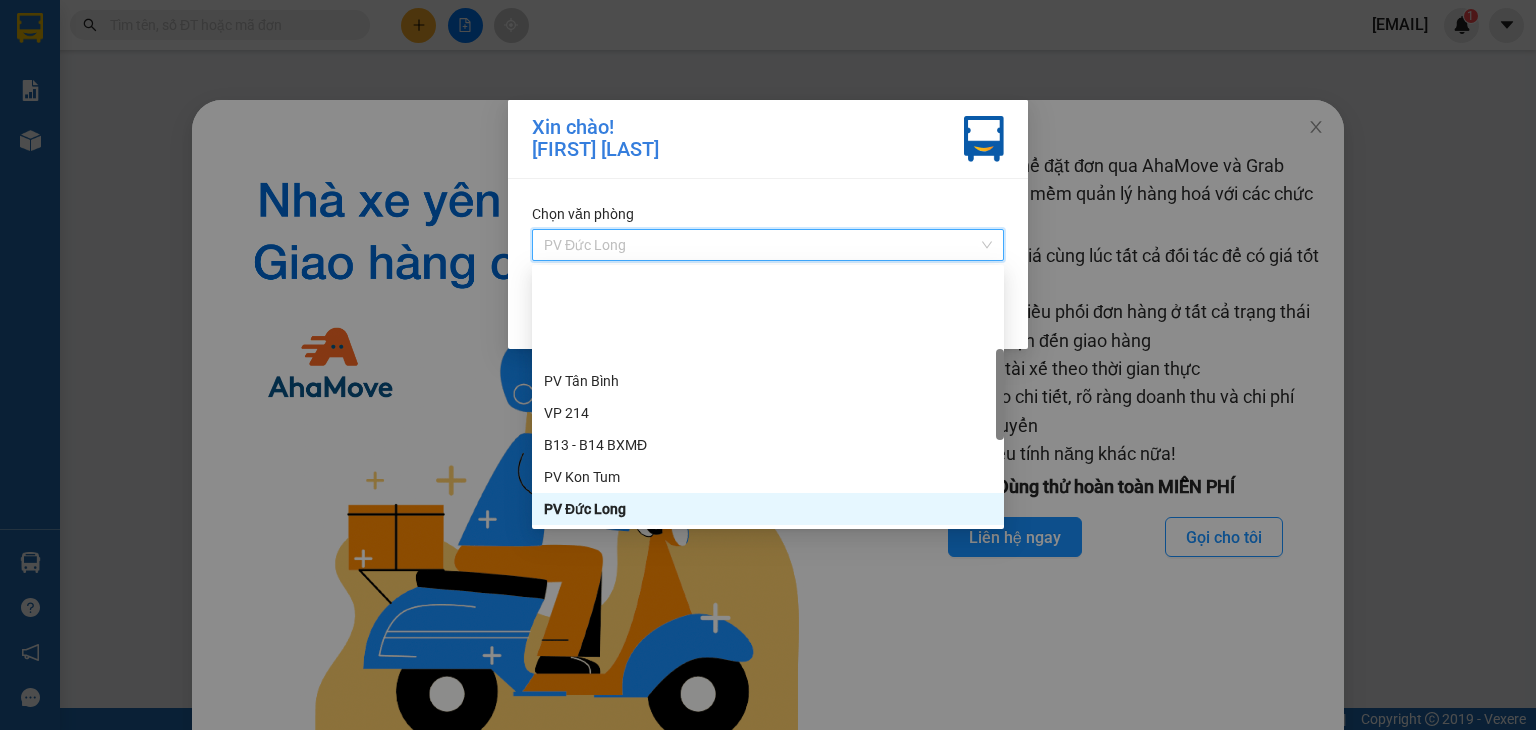 scroll, scrollTop: 260, scrollLeft: 0, axis: vertical 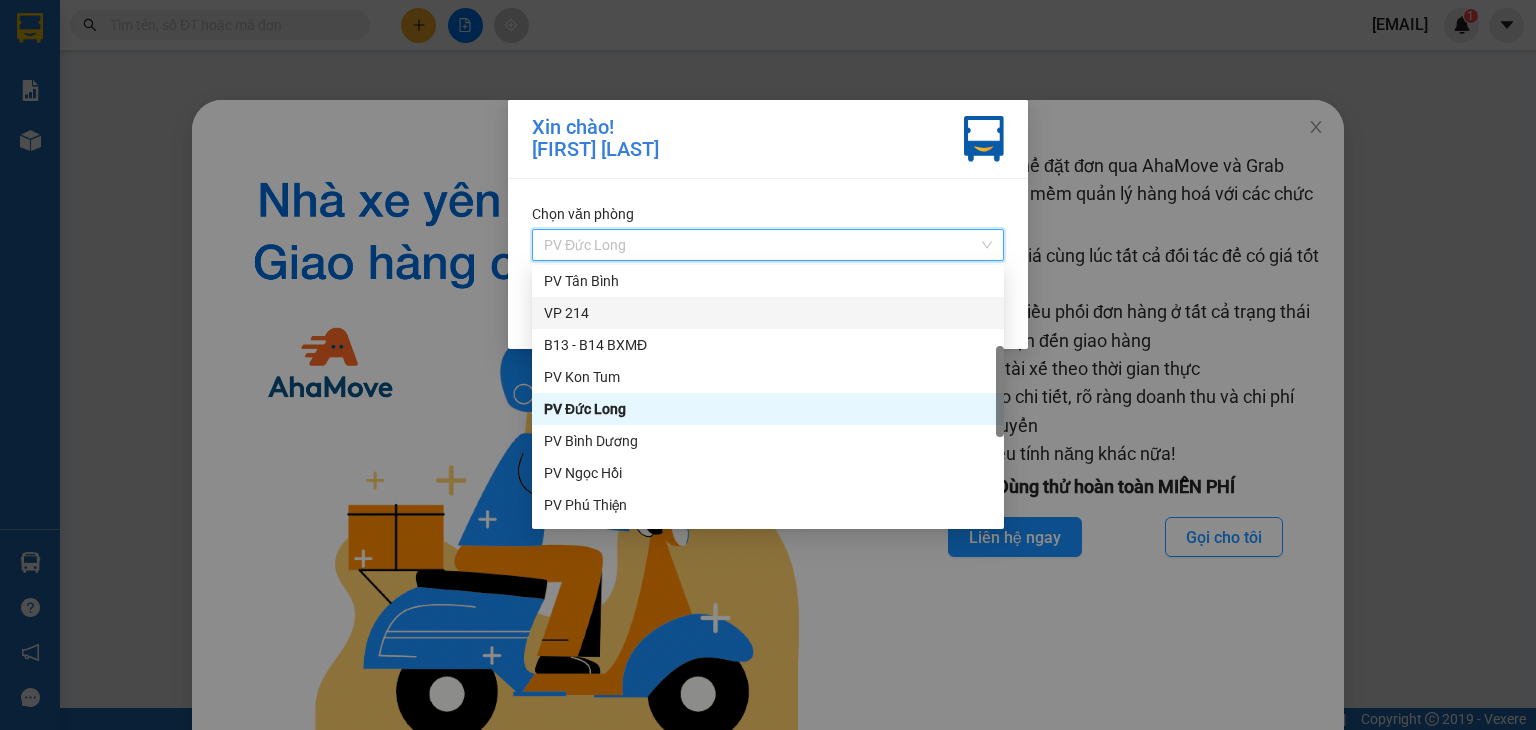 click on "VP 214" at bounding box center [768, 313] 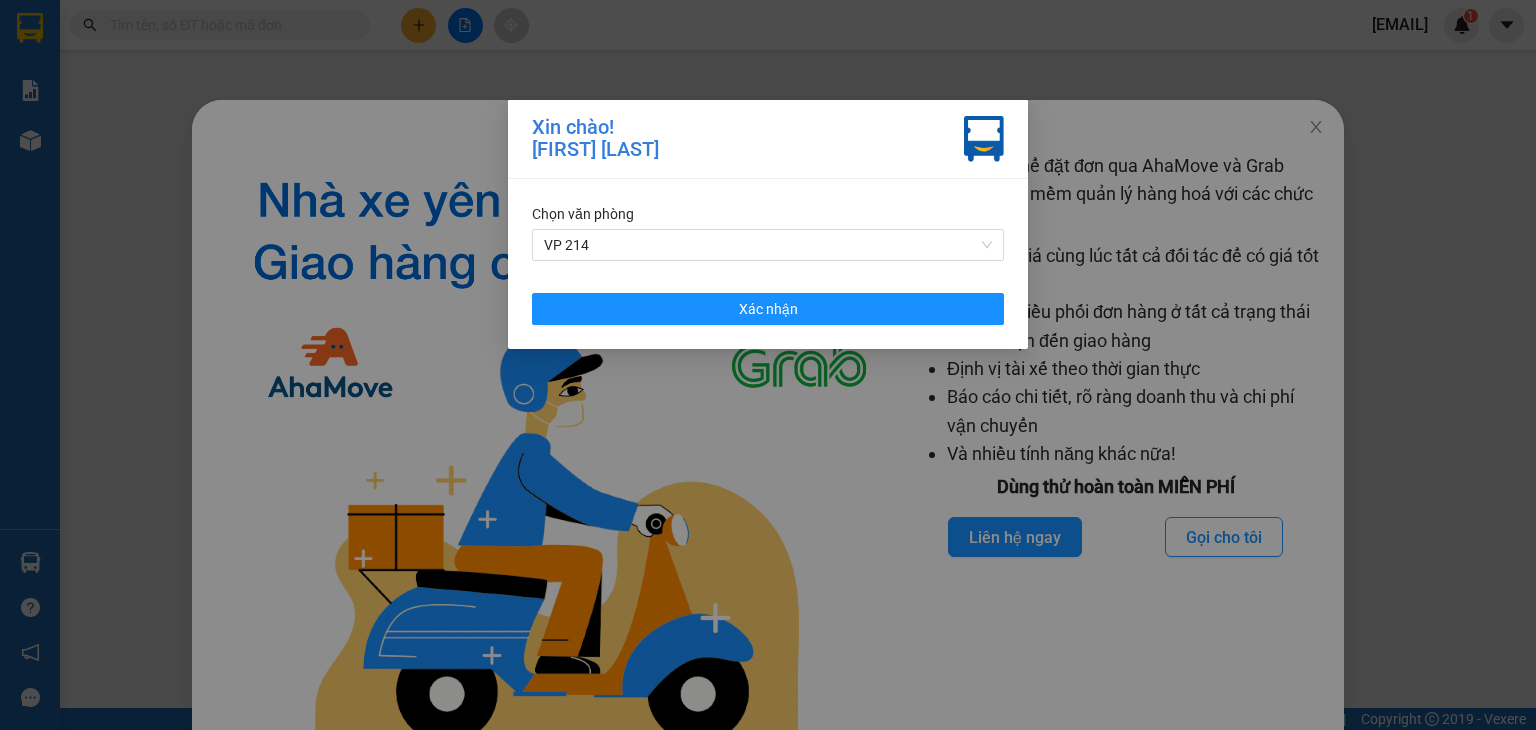 drag, startPoint x: 716, startPoint y: 290, endPoint x: 720, endPoint y: 311, distance: 21.377558 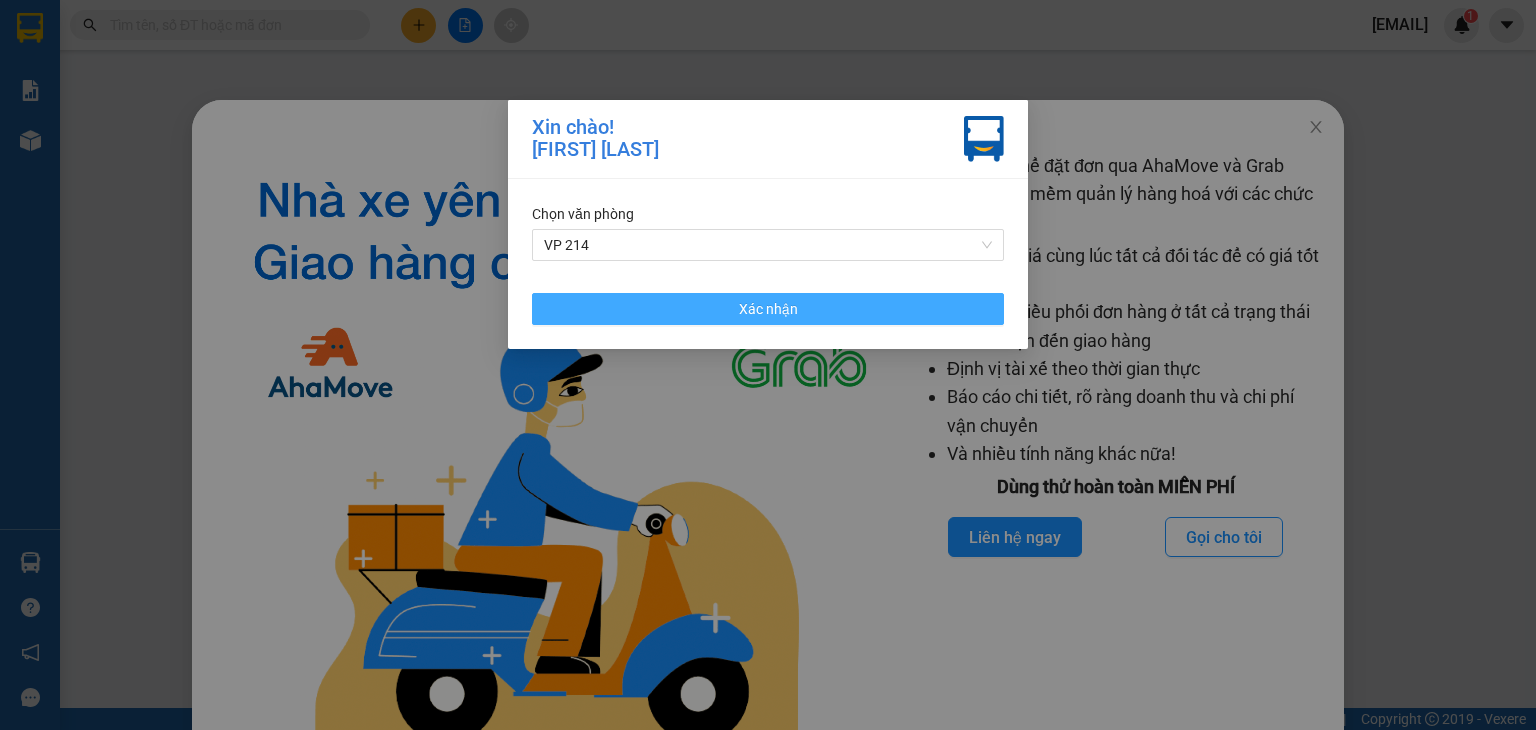 click on "Chọn văn phòng VP 214 Xác nhận" at bounding box center (768, 264) 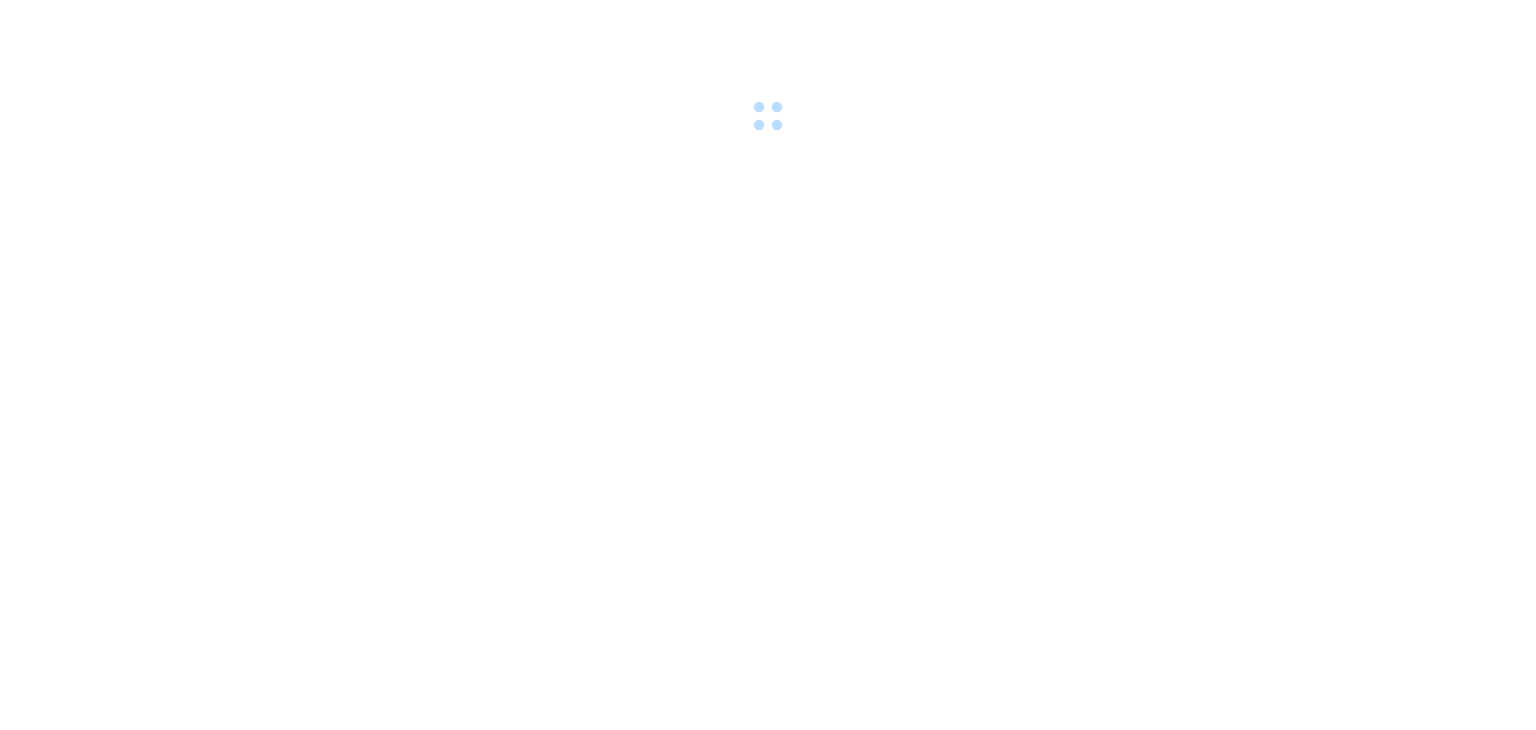 scroll, scrollTop: 0, scrollLeft: 0, axis: both 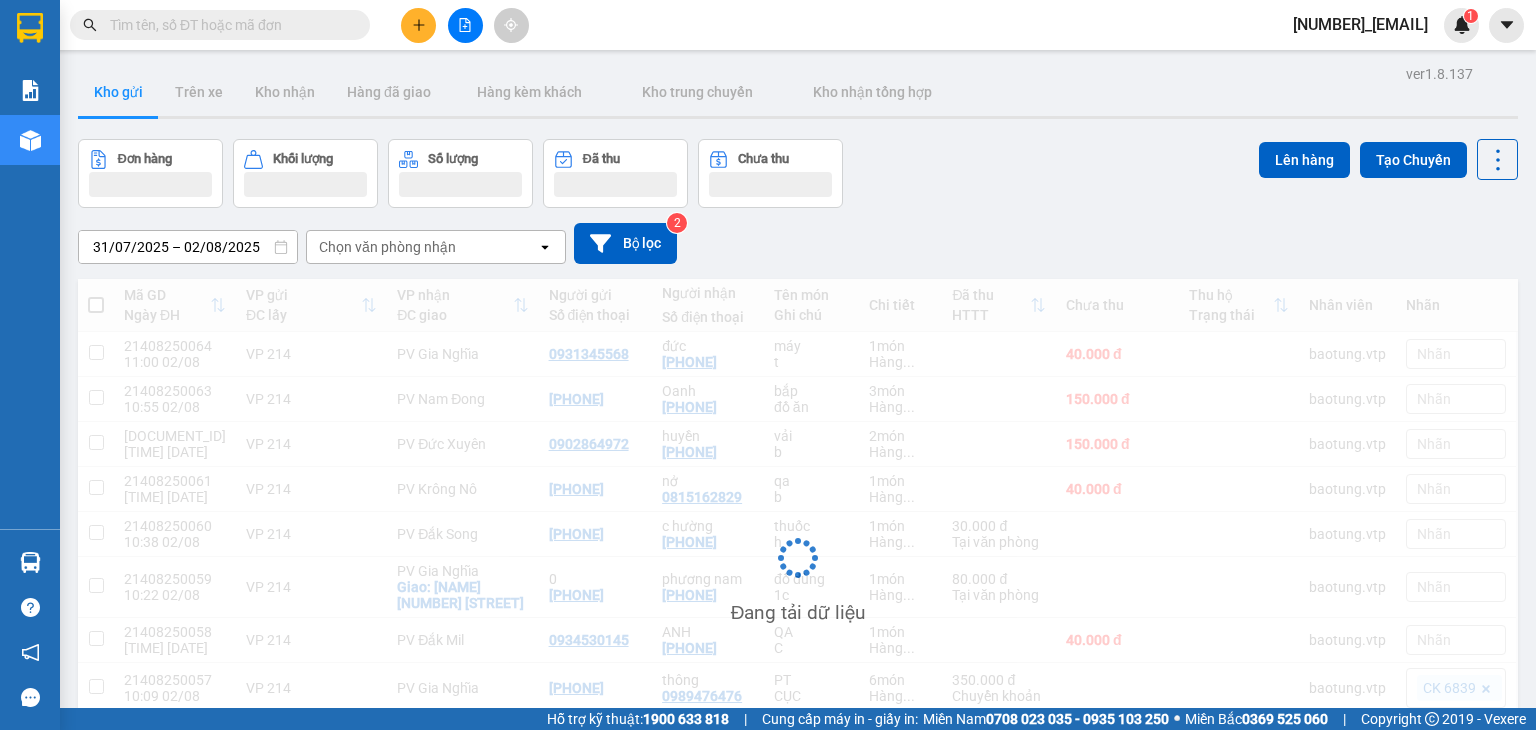 click at bounding box center (228, 25) 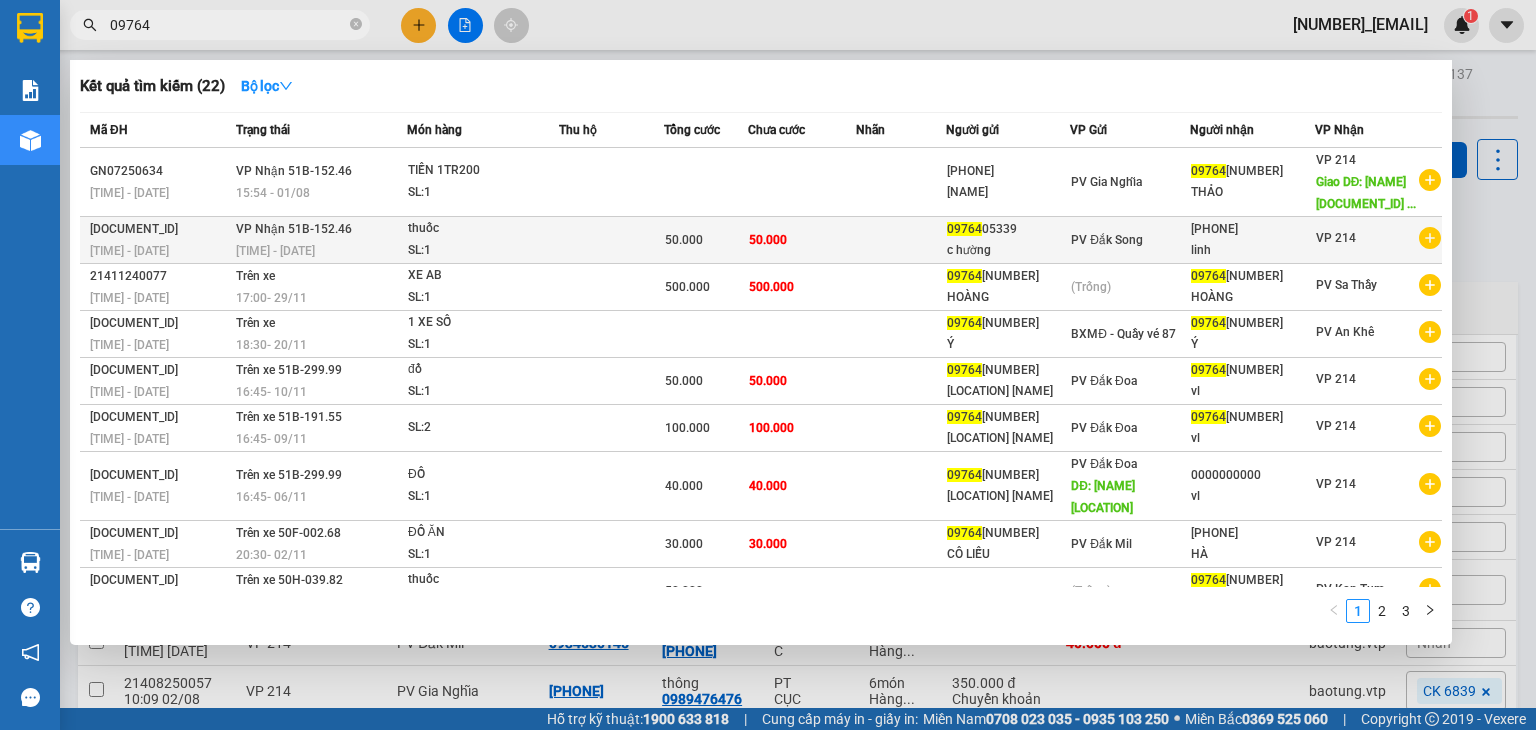 type on "09764" 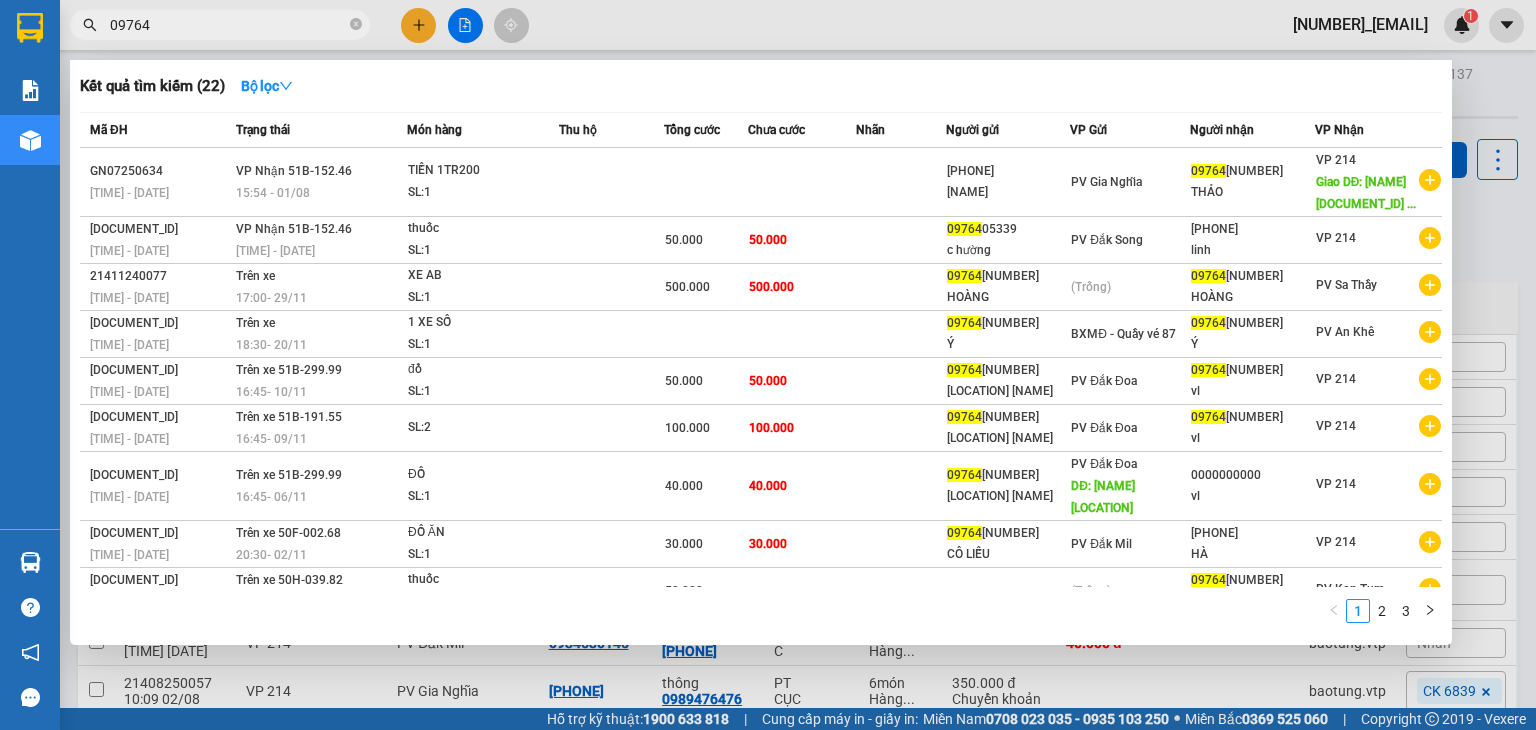 click on "50.000" at bounding box center (802, 240) 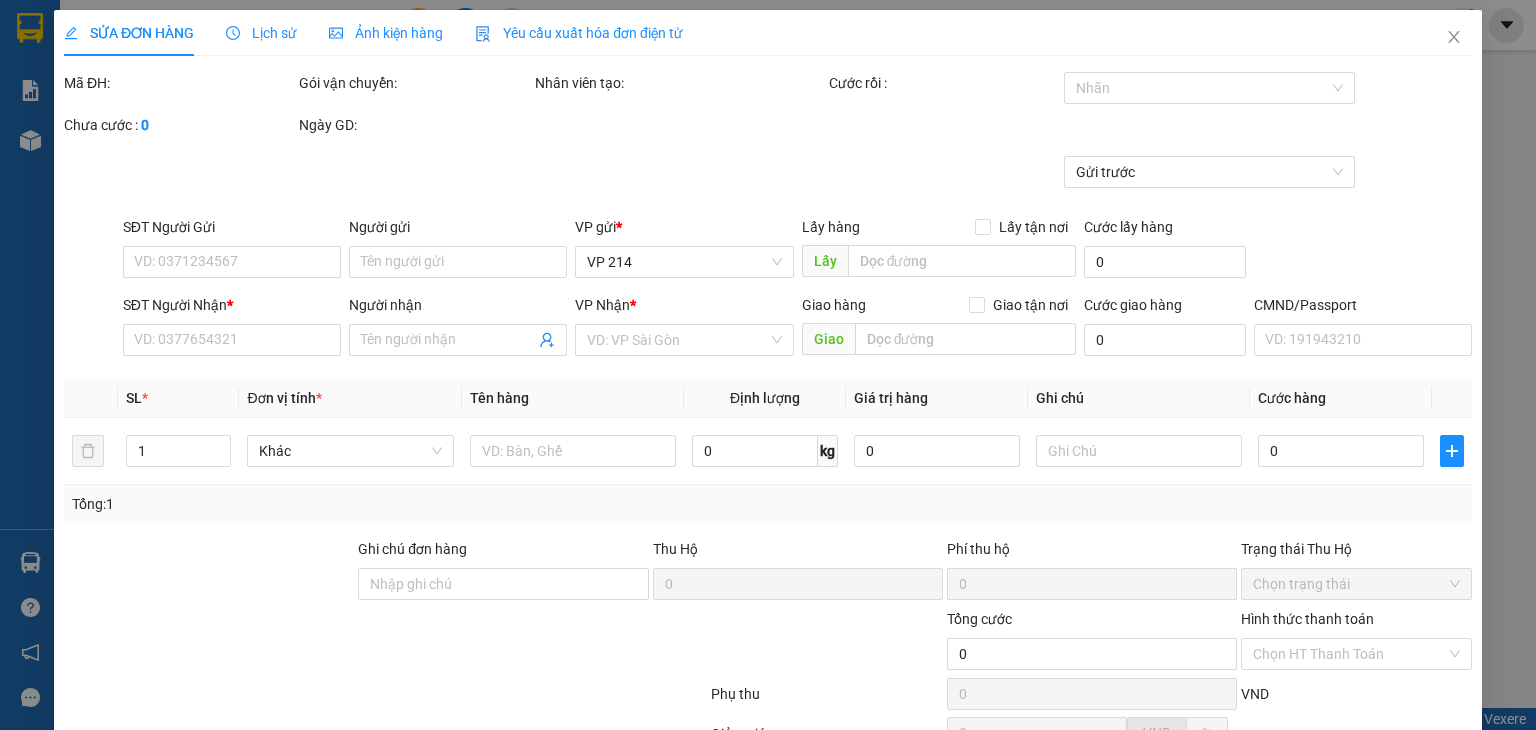 type on "[PHONE]" 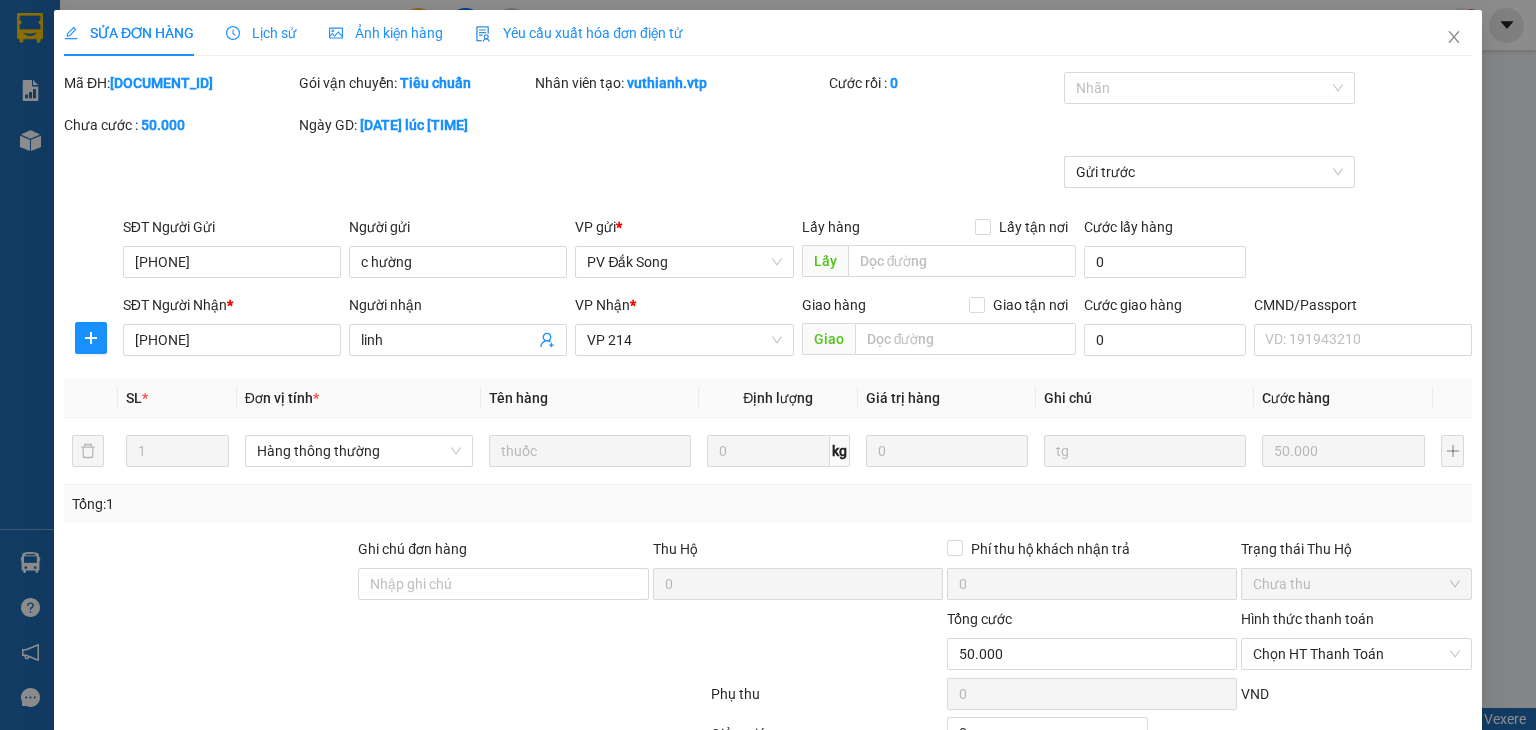 type on "2.500" 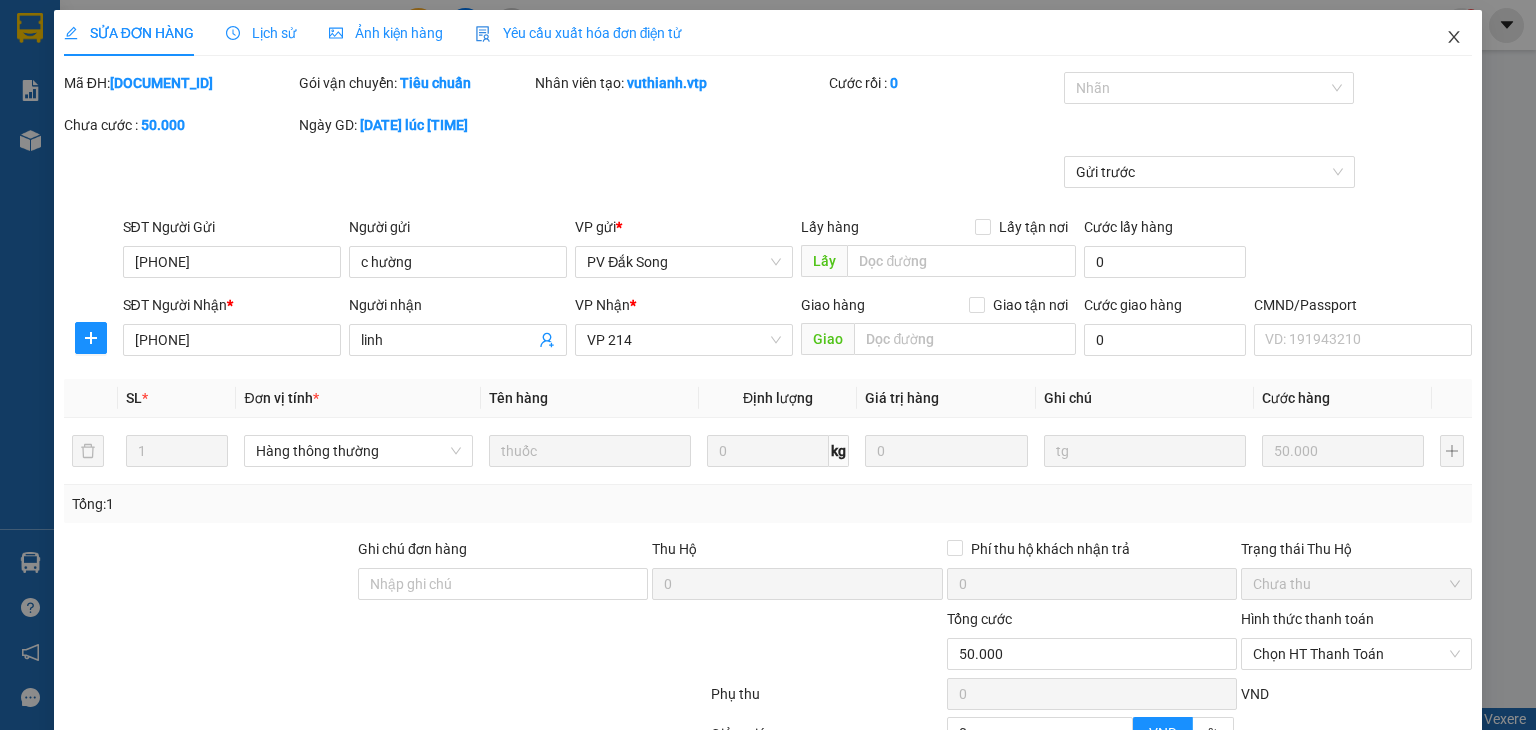 click 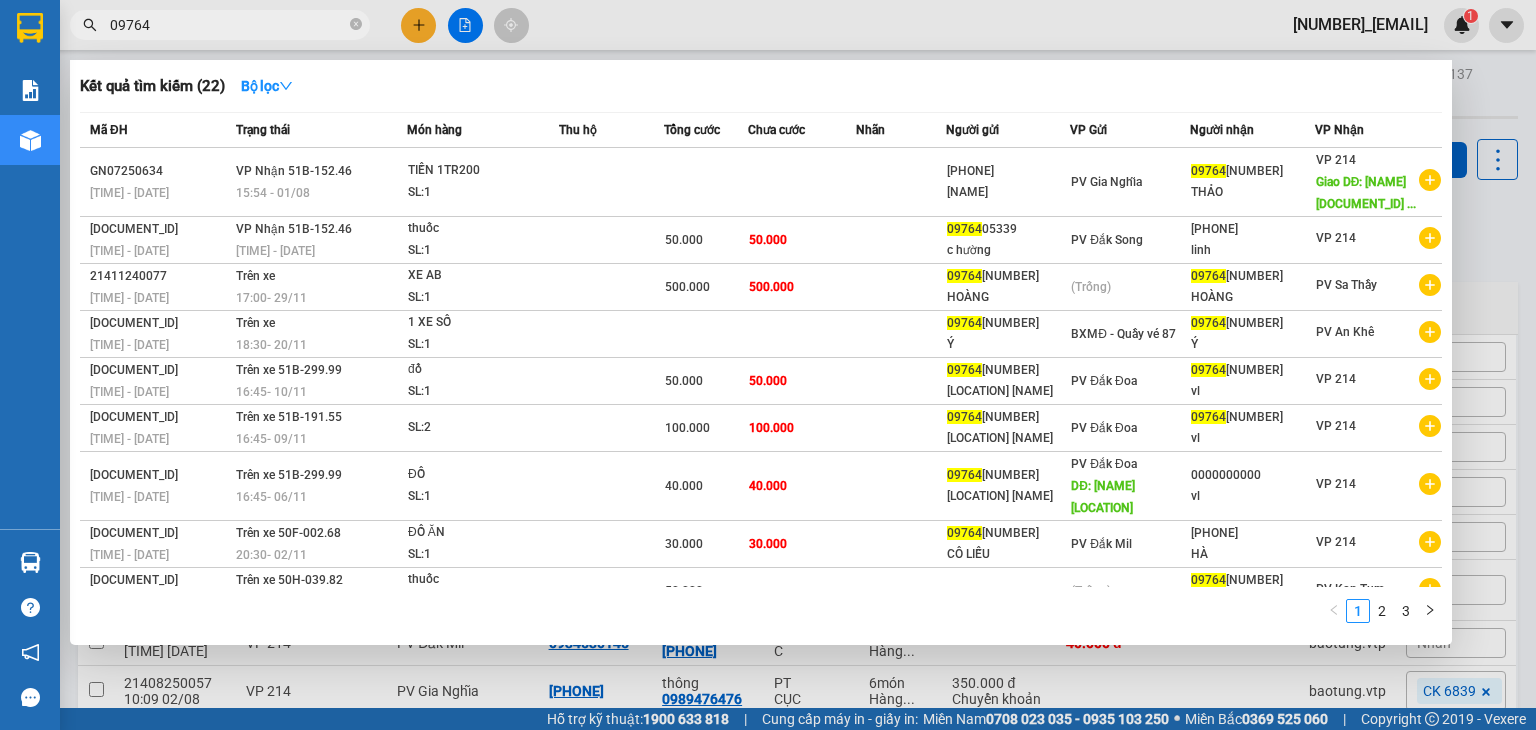 click on "09764" at bounding box center [228, 25] 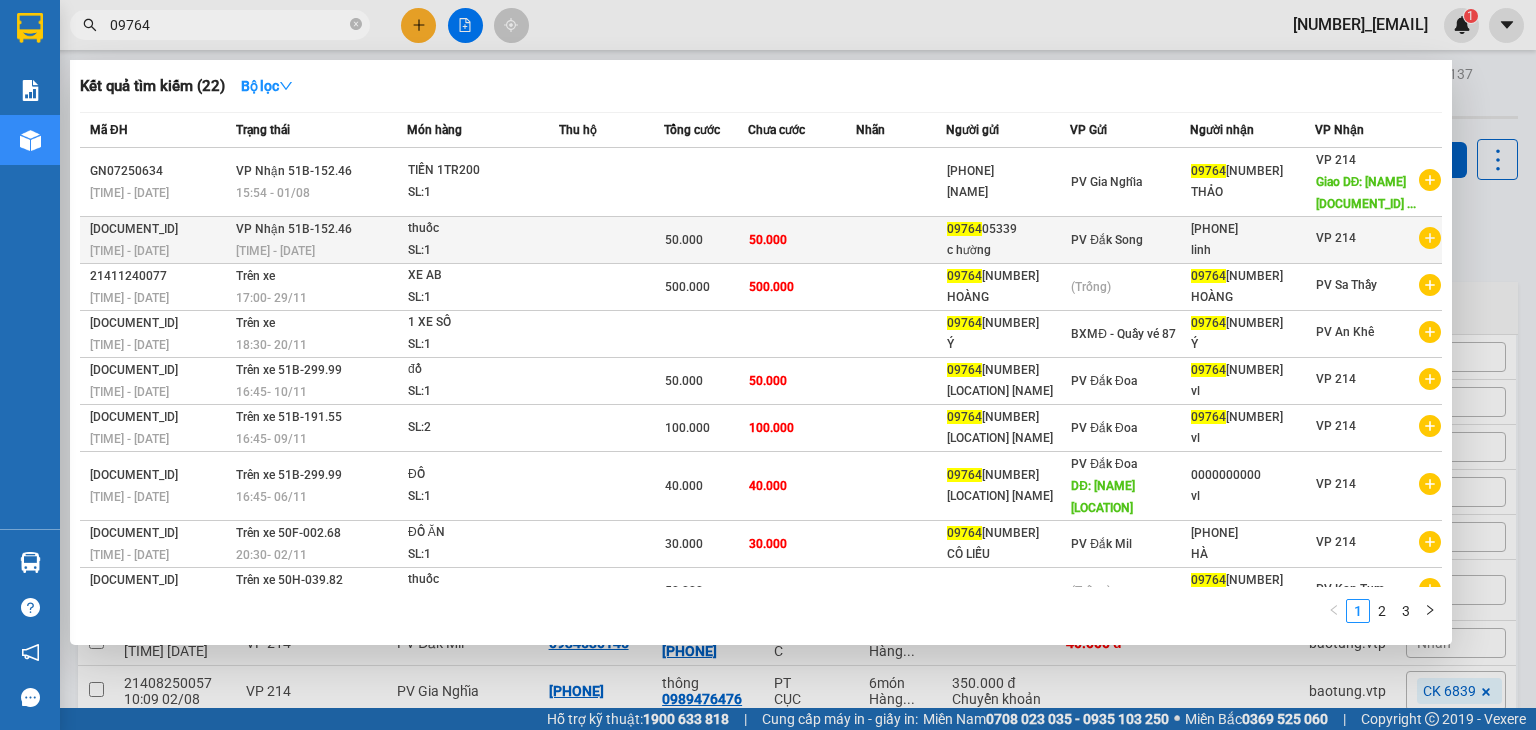 click on "[PHONE]" at bounding box center [1008, 229] 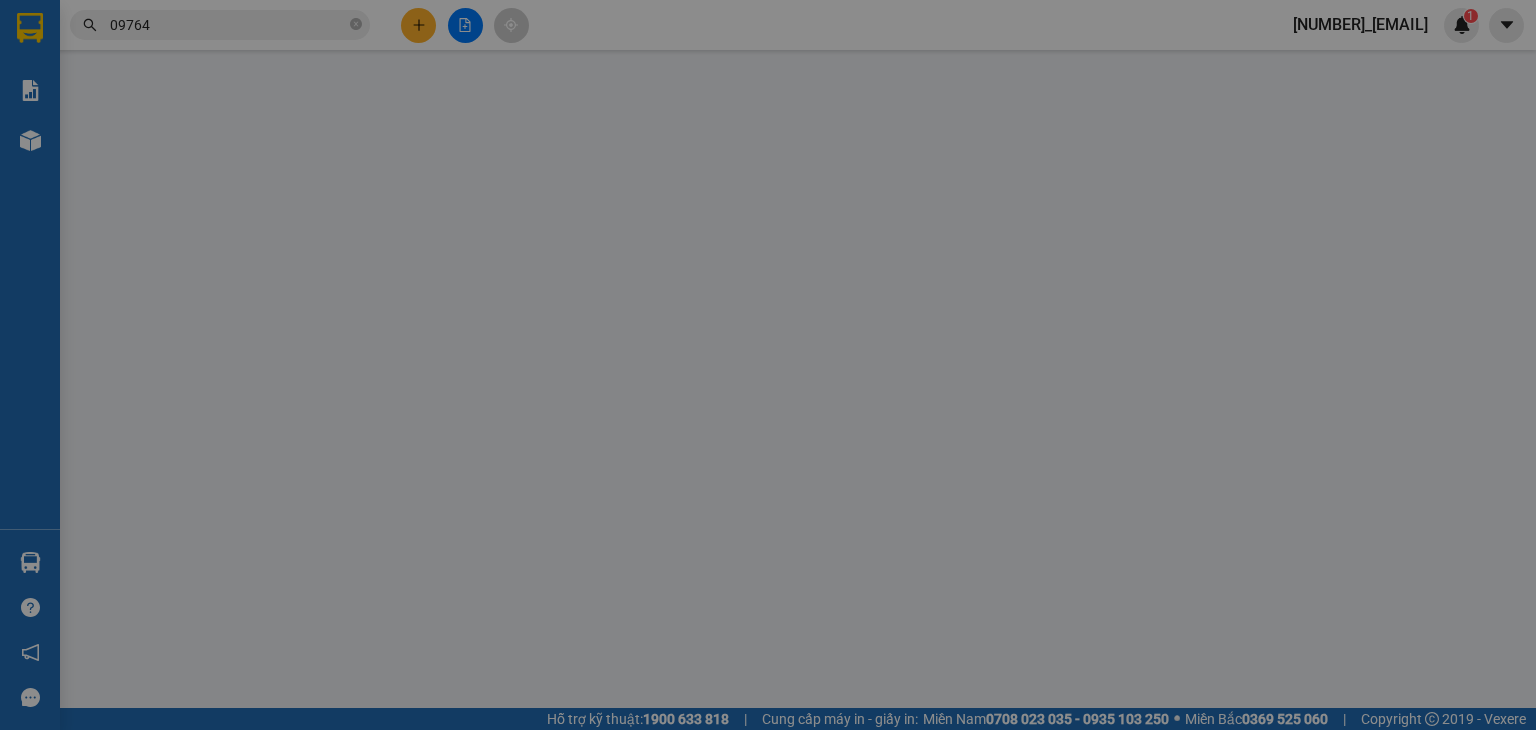 type on "[PHONE]" 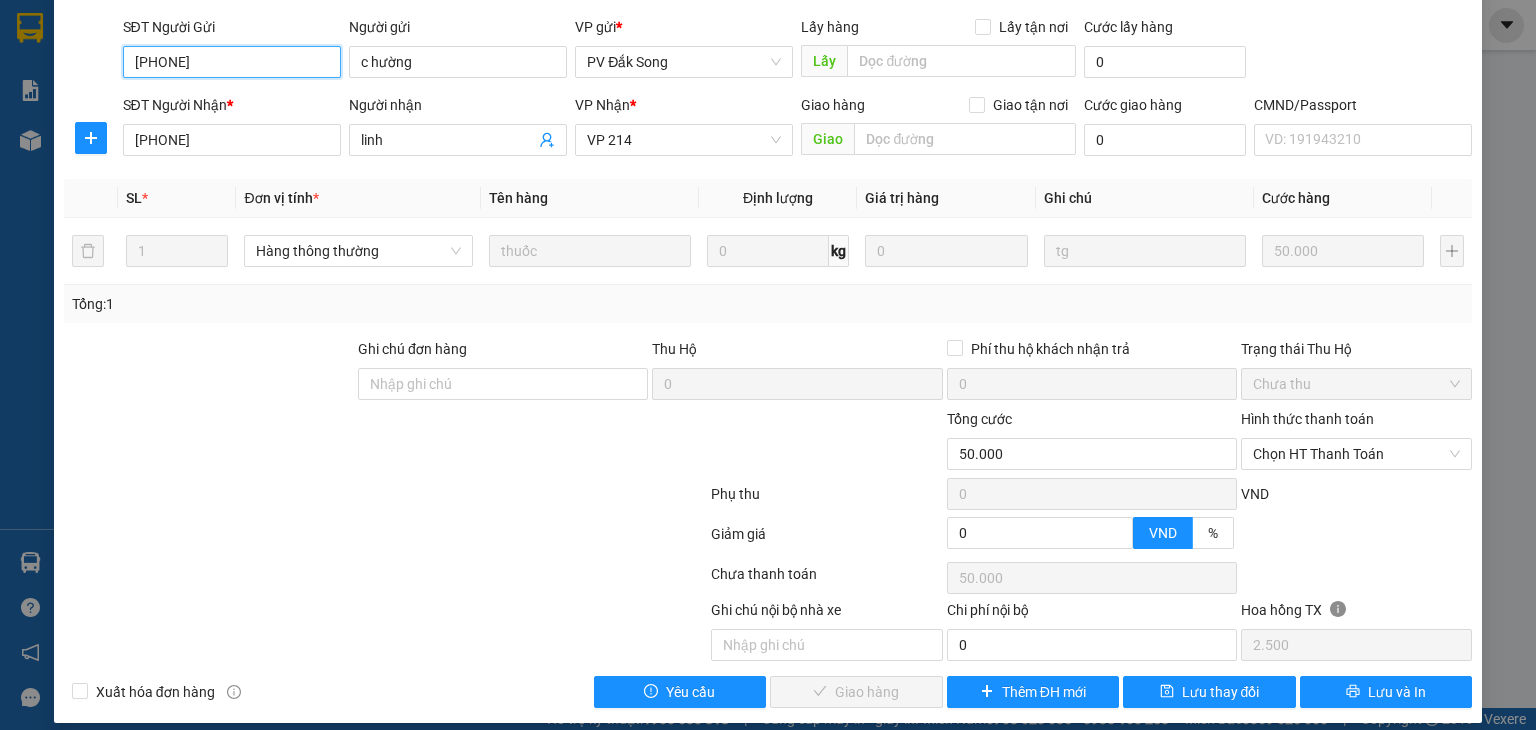 scroll, scrollTop: 0, scrollLeft: 0, axis: both 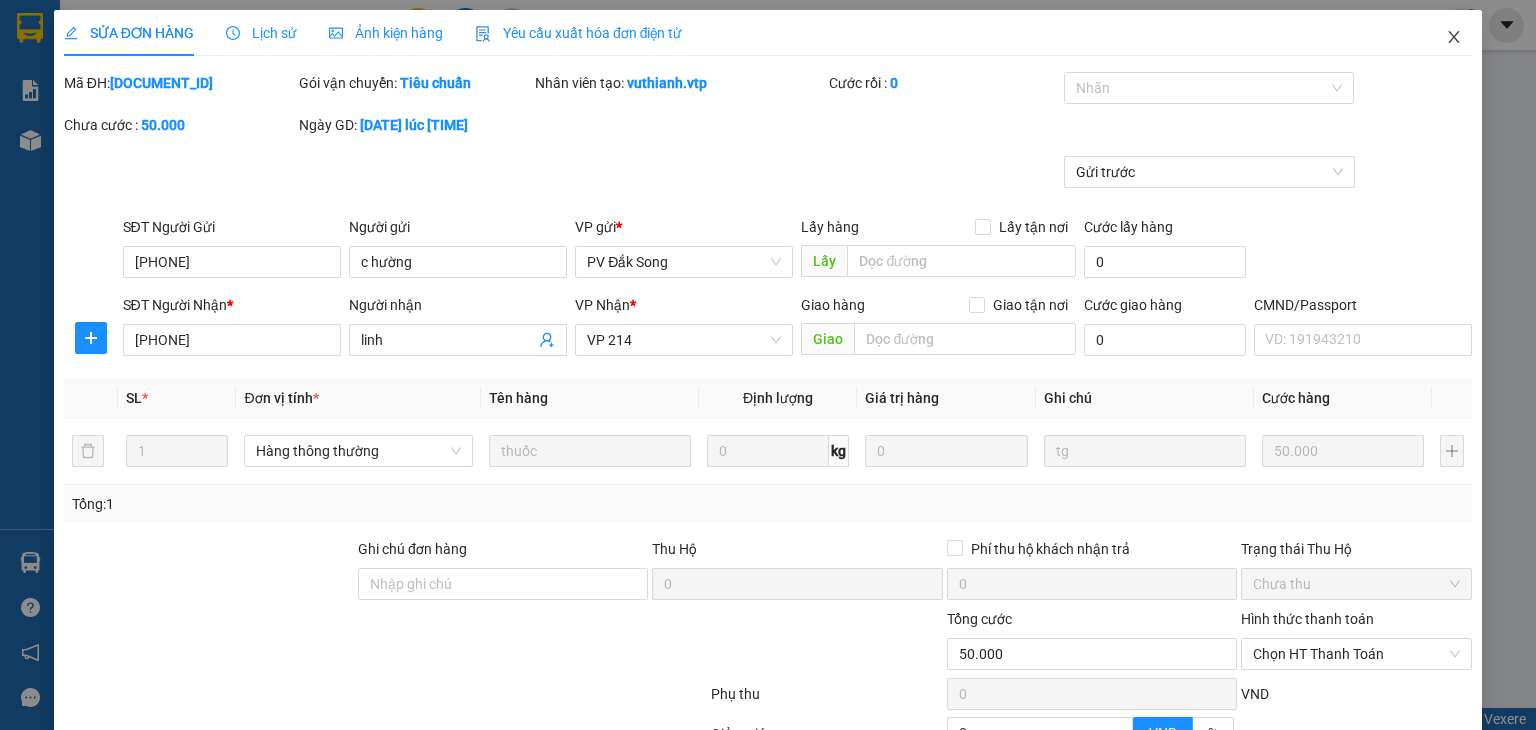 click 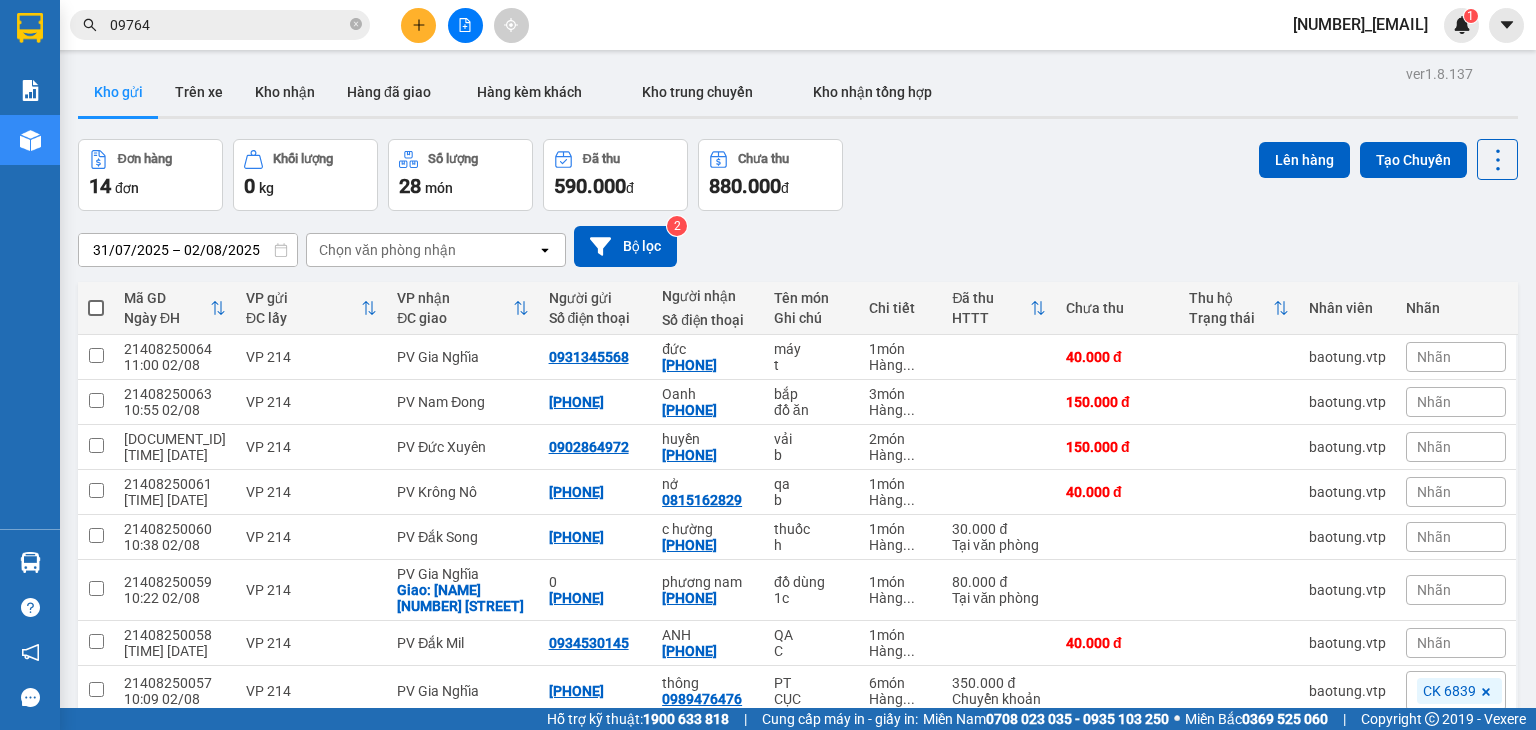 click on "09764" at bounding box center [228, 25] 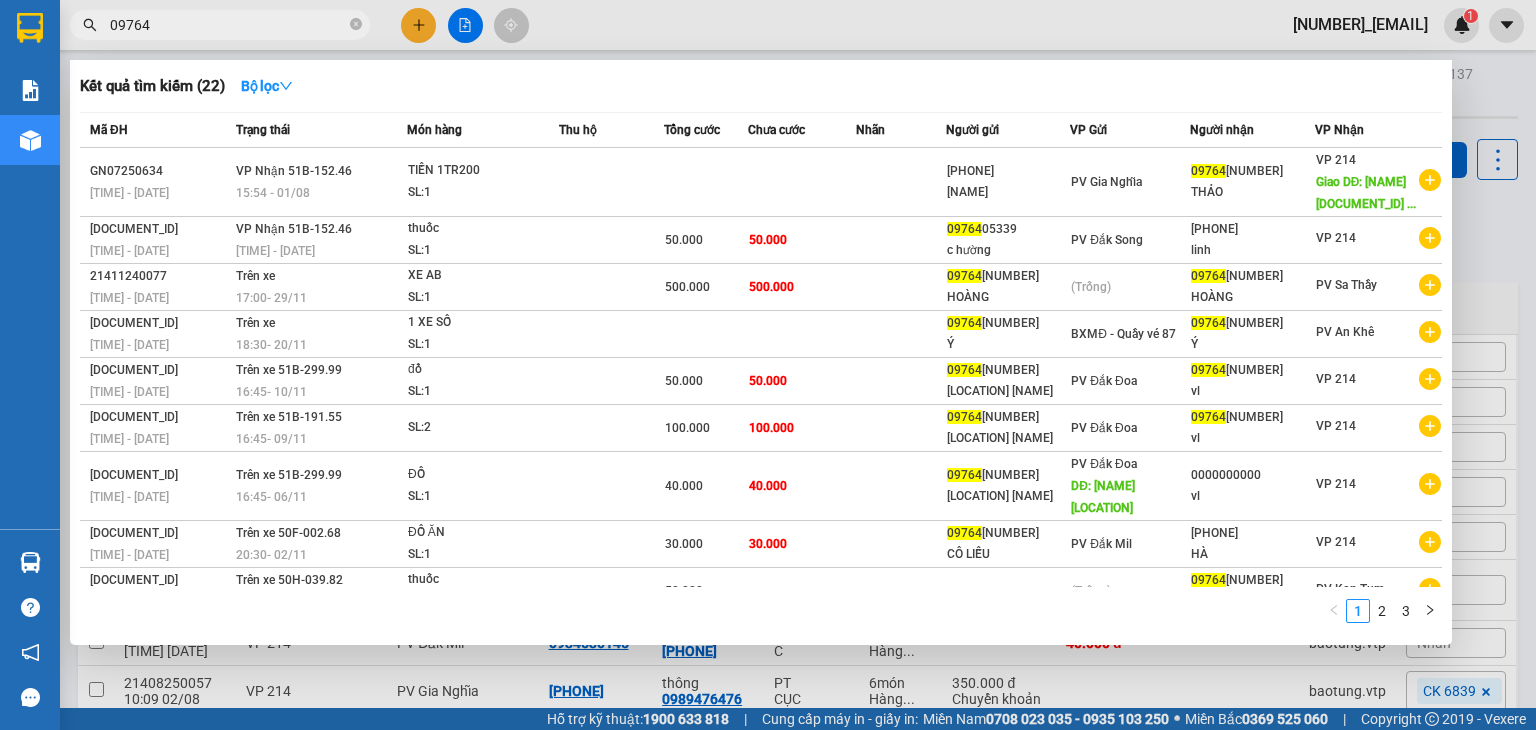 click at bounding box center (768, 365) 